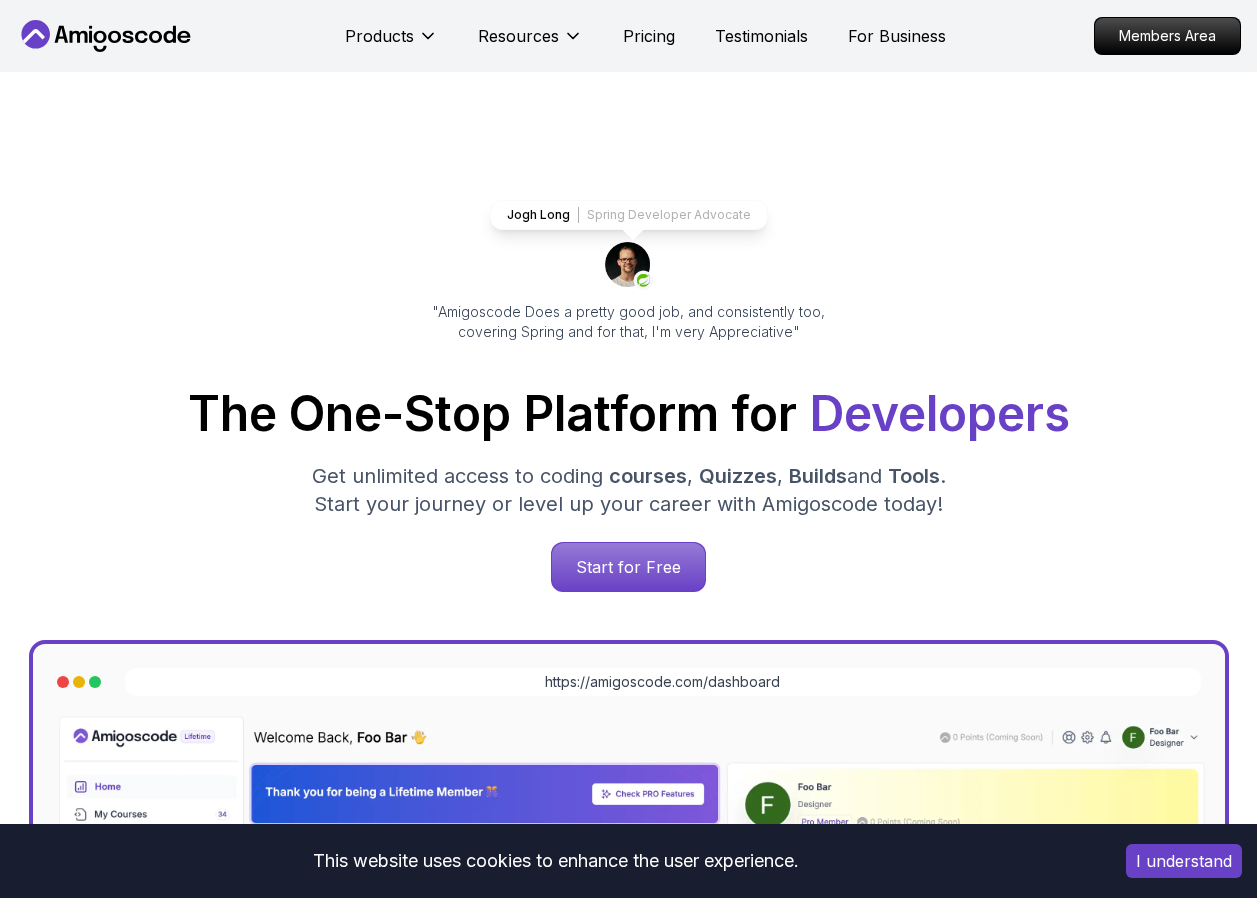scroll, scrollTop: 0, scrollLeft: 0, axis: both 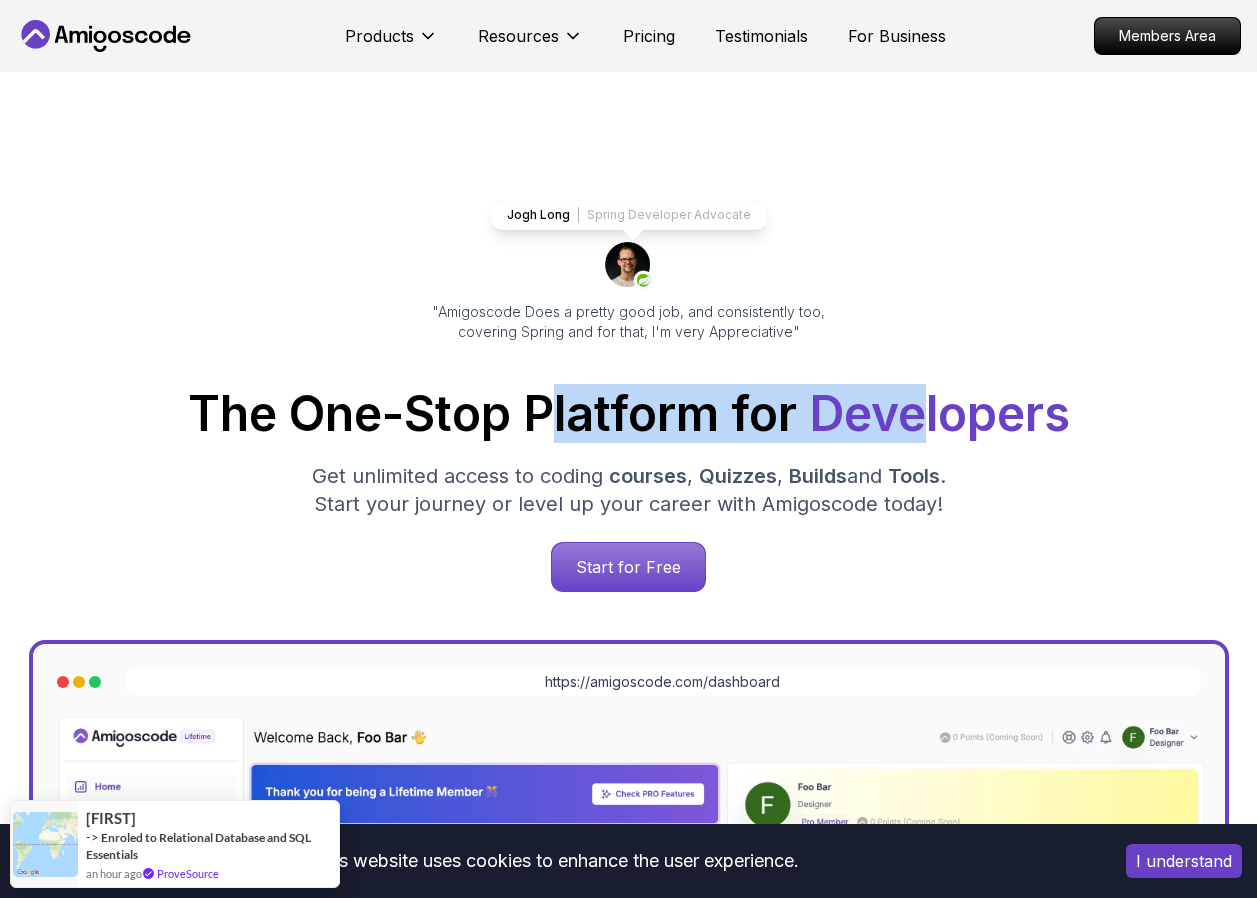 drag, startPoint x: 575, startPoint y: 410, endPoint x: 985, endPoint y: 411, distance: 410.00122 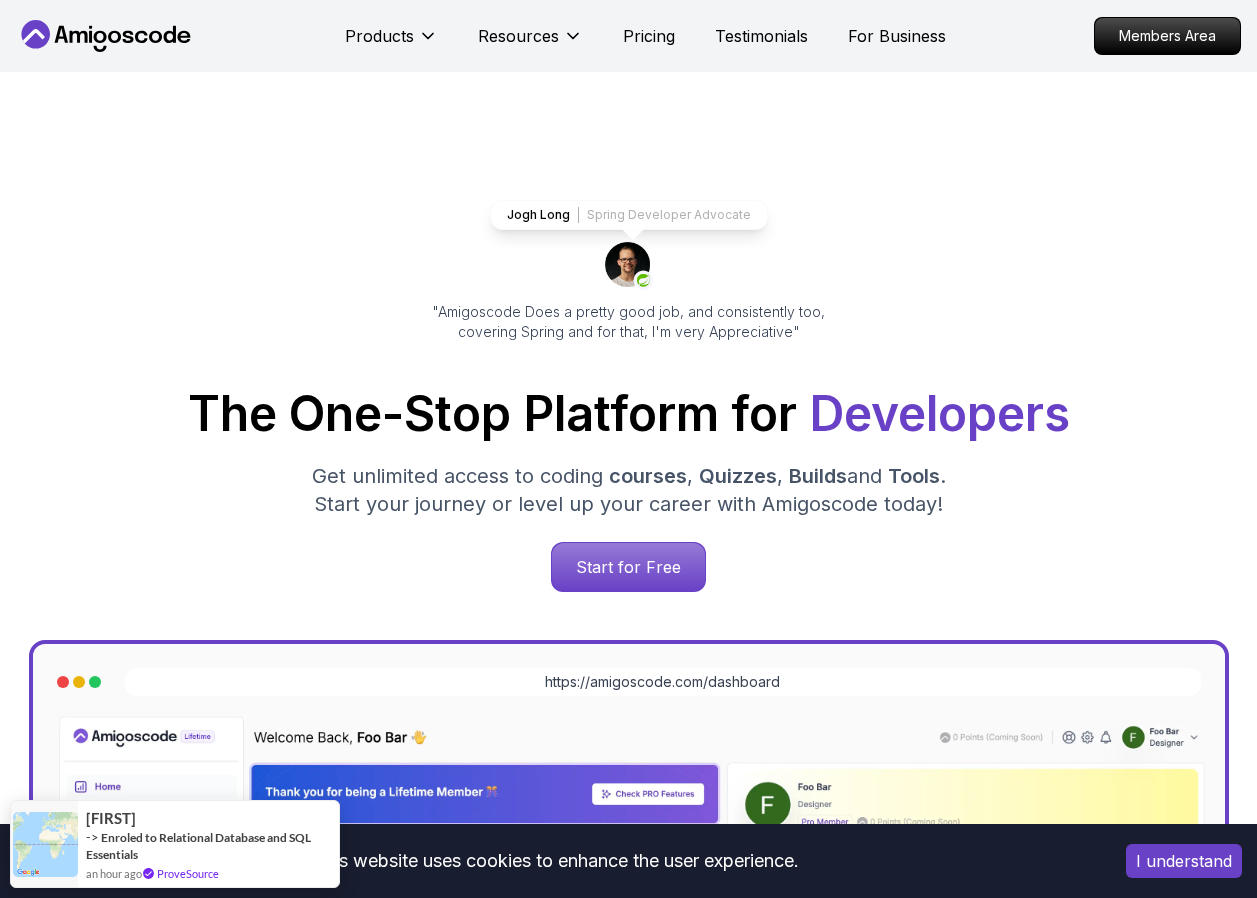 drag, startPoint x: 985, startPoint y: 411, endPoint x: 1023, endPoint y: 181, distance: 233.118 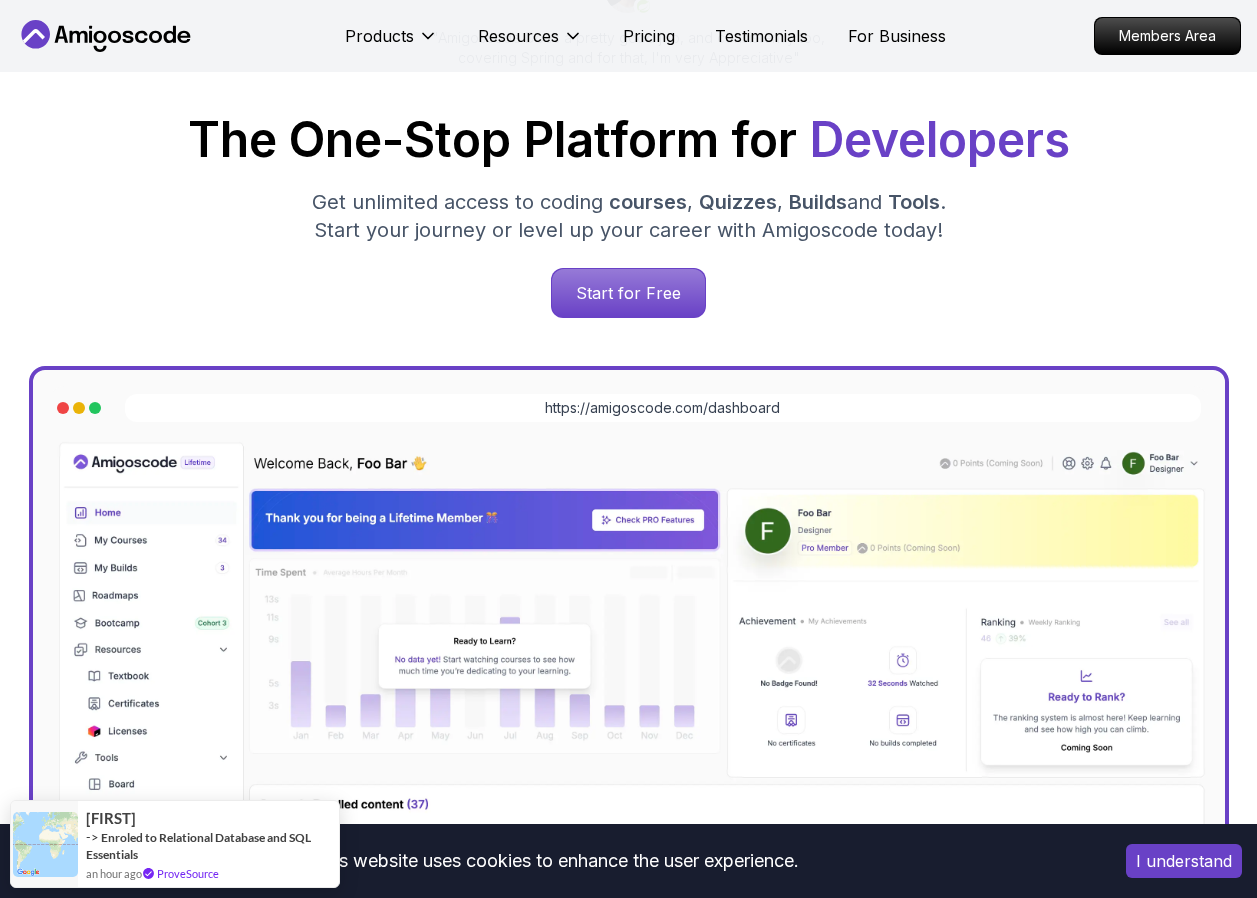 scroll, scrollTop: 200, scrollLeft: 0, axis: vertical 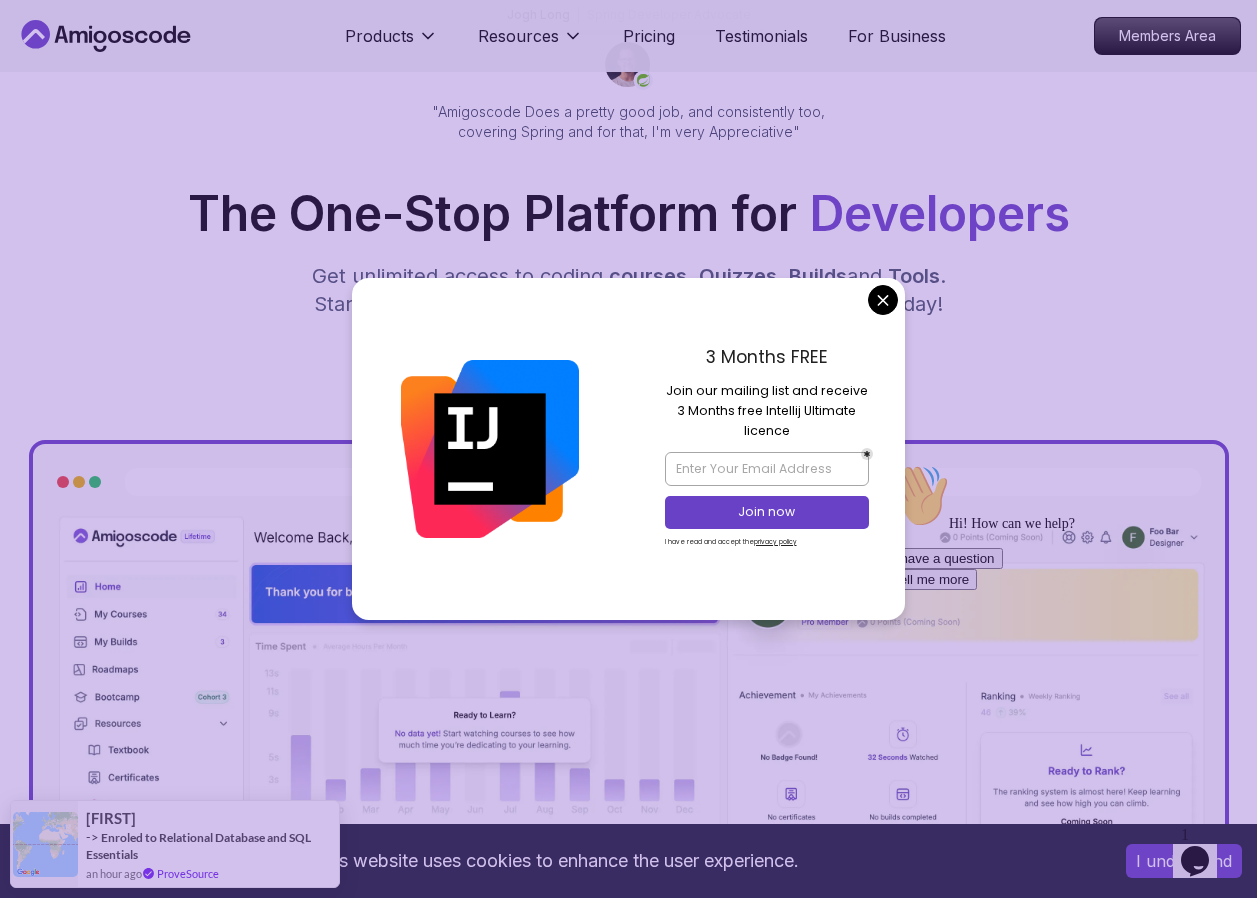 click on "This website uses cookies to enhance the user experience. I understand Products Resources Pricing Testimonials For Business Members Area Products Resources Pricing Testimonials For Business Members Area [FIRST] [LAST] Developer Advocate "Amigoscode Does a pretty good job, and consistently too, covering Spring and for that, I'm very Appreciative" The One-Stop Platform for Developers Get unlimited access to coding courses , Quizzes , Builds and Tools . Start your journey or level up your career with Amigoscode today! Start for Free https://amigoscode.com/dashboard OUR AMIGO STUDENTS WORK IN TOP COMPANIES Courses Builds Discover Amigoscode's Latest Premium Courses! Get unlimited access to coding courses , Quizzes , Builds and Tools . Start your journey or level up your career with Amigoscode today! Browse all courses Advanced Spring Boot Pro Dive deep into Spring Boot with our advanced course, designed to take your skills from intermediate to expert level. NEW Spring Boot for Beginners" at bounding box center (628, 6074) 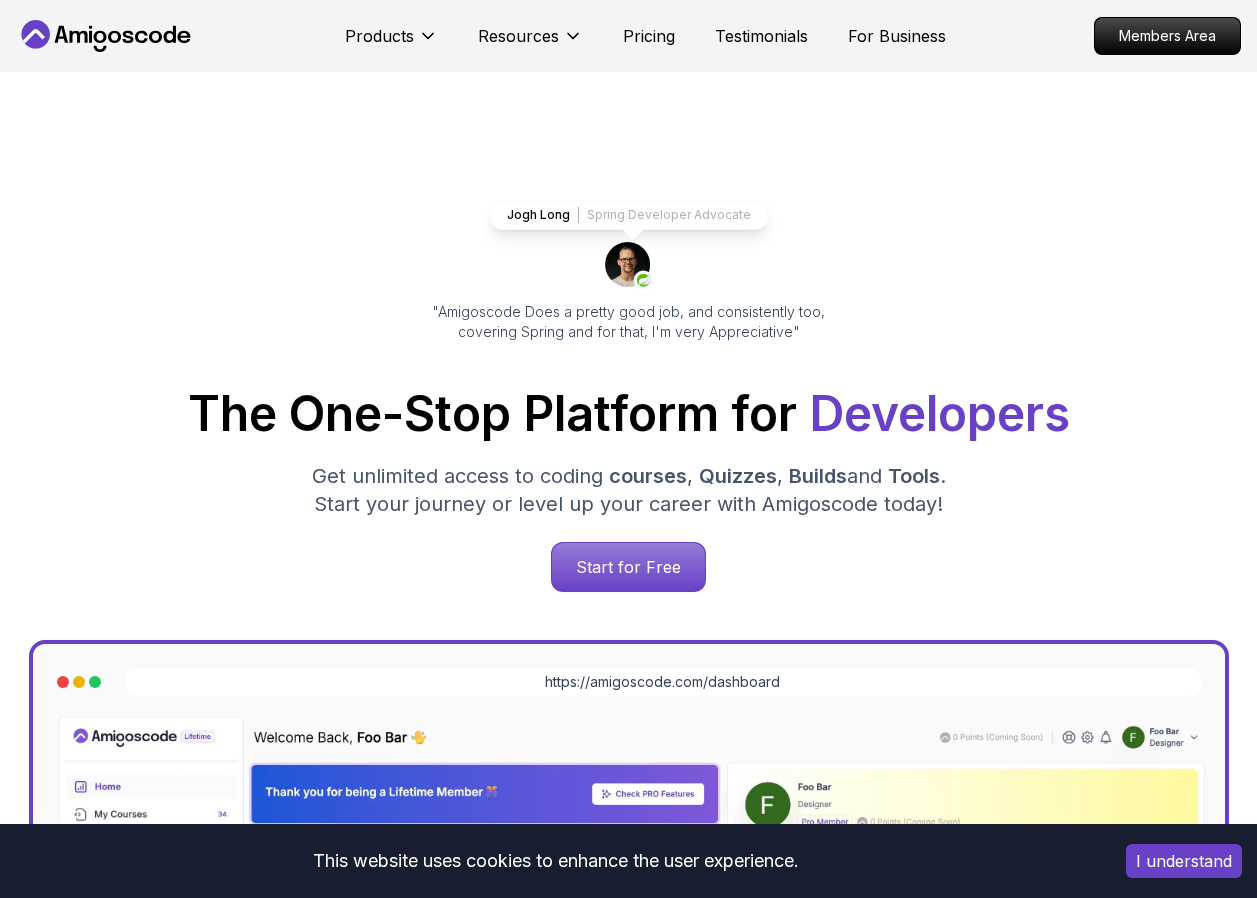 scroll, scrollTop: 0, scrollLeft: 0, axis: both 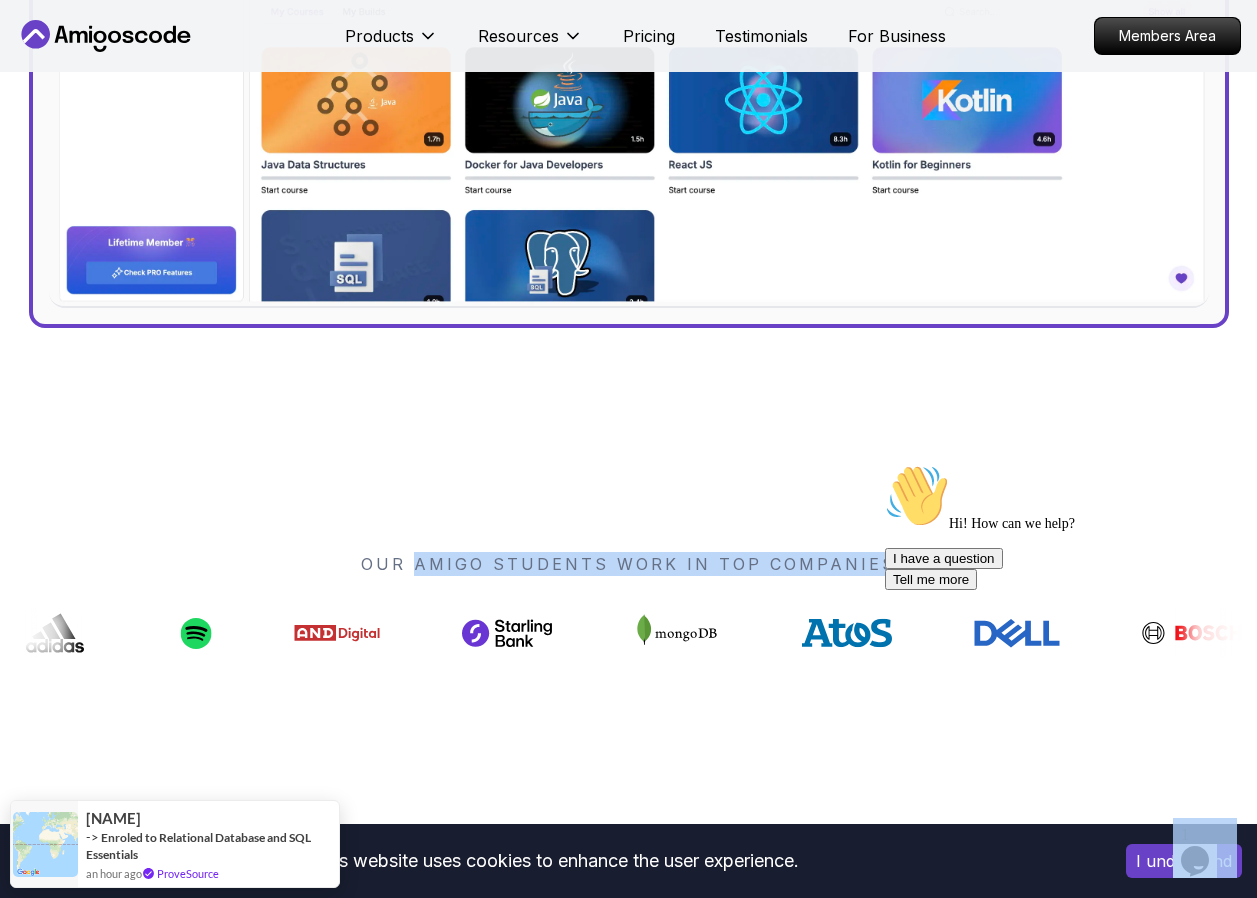 drag, startPoint x: 1306, startPoint y: 1019, endPoint x: 894, endPoint y: 563, distance: 614.55676 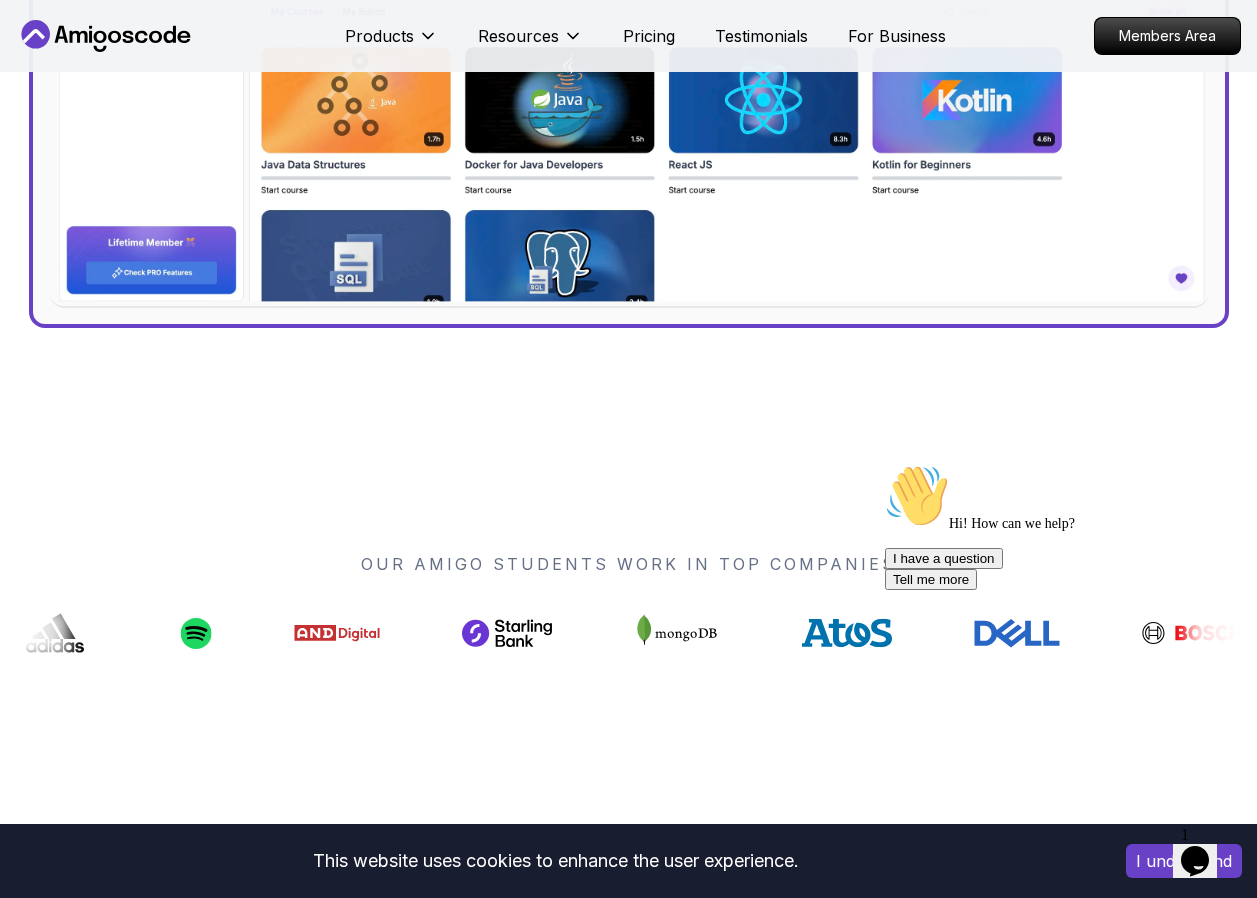 click on "Jogh Long Spring Developer Advocate "Amigoscode Does a pretty good job, and consistently too, covering Spring and for that, I'm very Appreciative" The One-Stop Platform for   Developers Get unlimited access to coding   courses ,   Quizzes ,   Builds  and   Tools . Start your journey or level up your career with Amigoscode today! Start for Free https://amigoscode.com/dashboard" at bounding box center (628, -286) 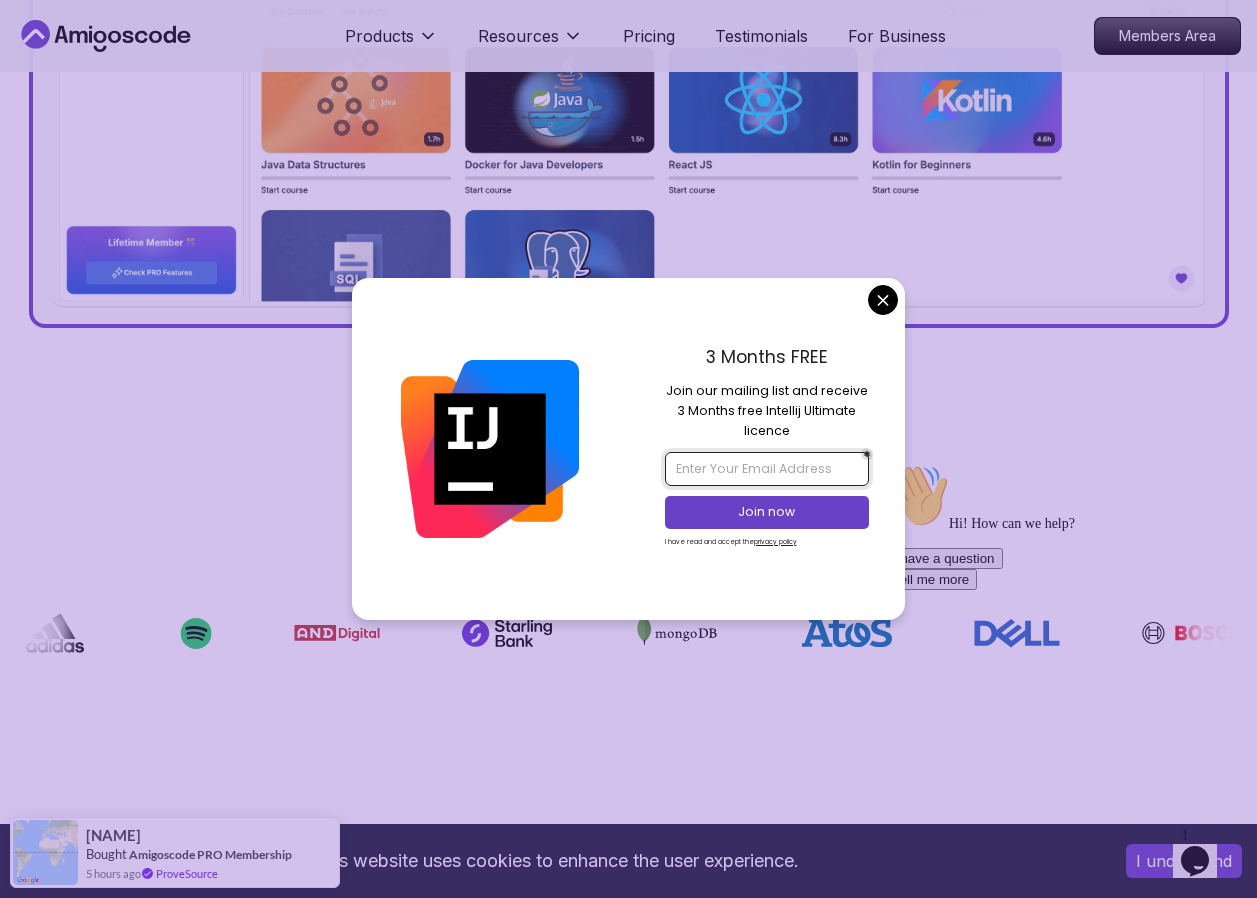 click at bounding box center [767, 469] 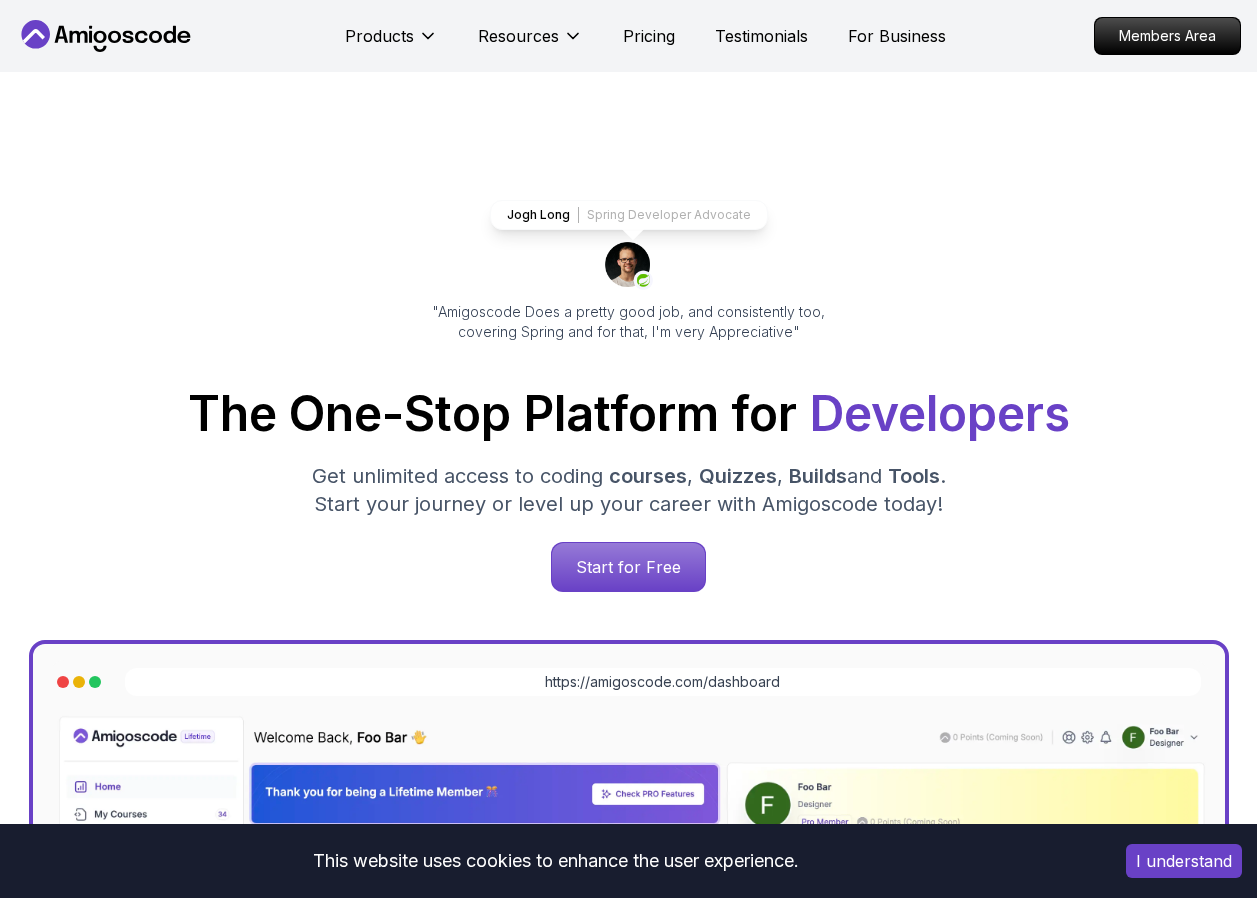 scroll, scrollTop: 0, scrollLeft: 0, axis: both 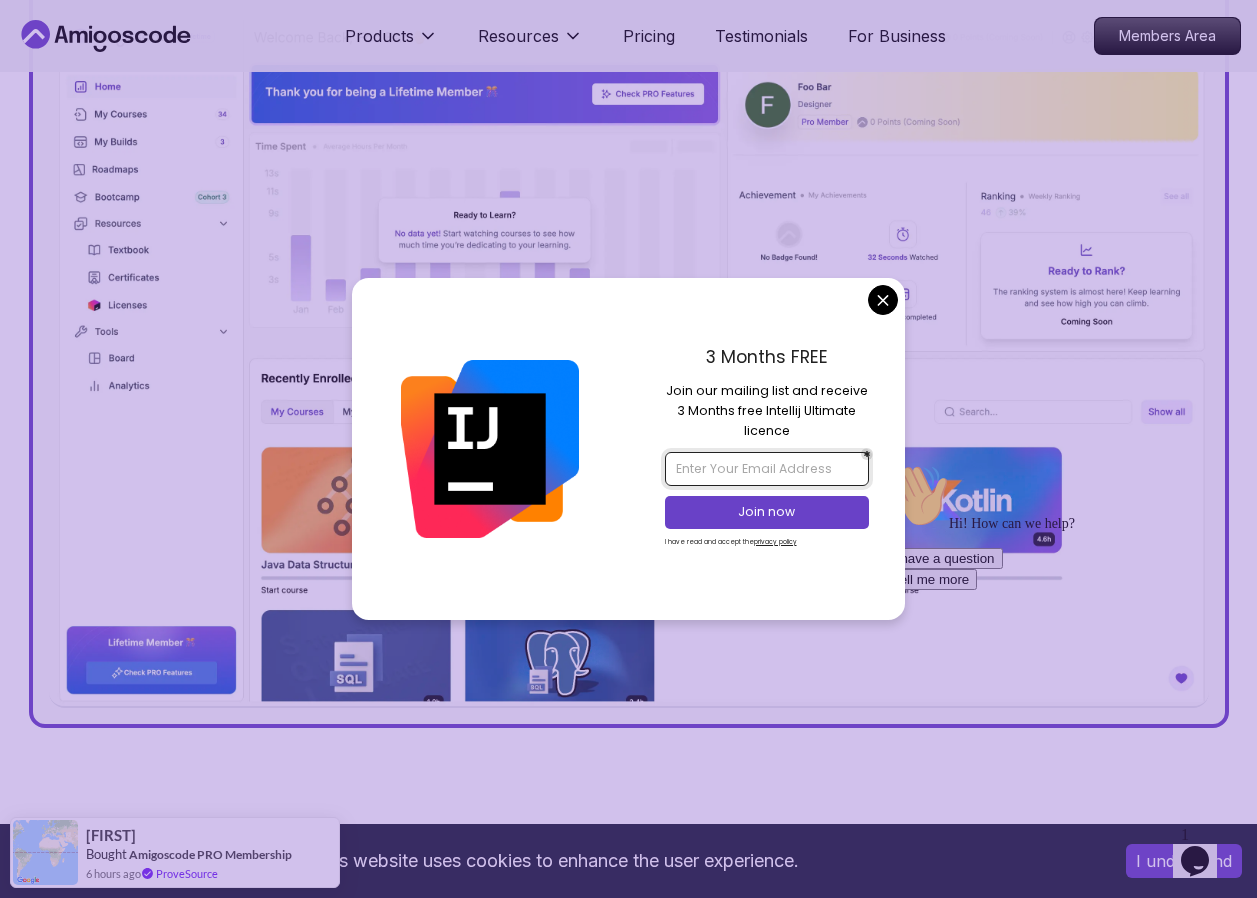 click at bounding box center (767, 469) 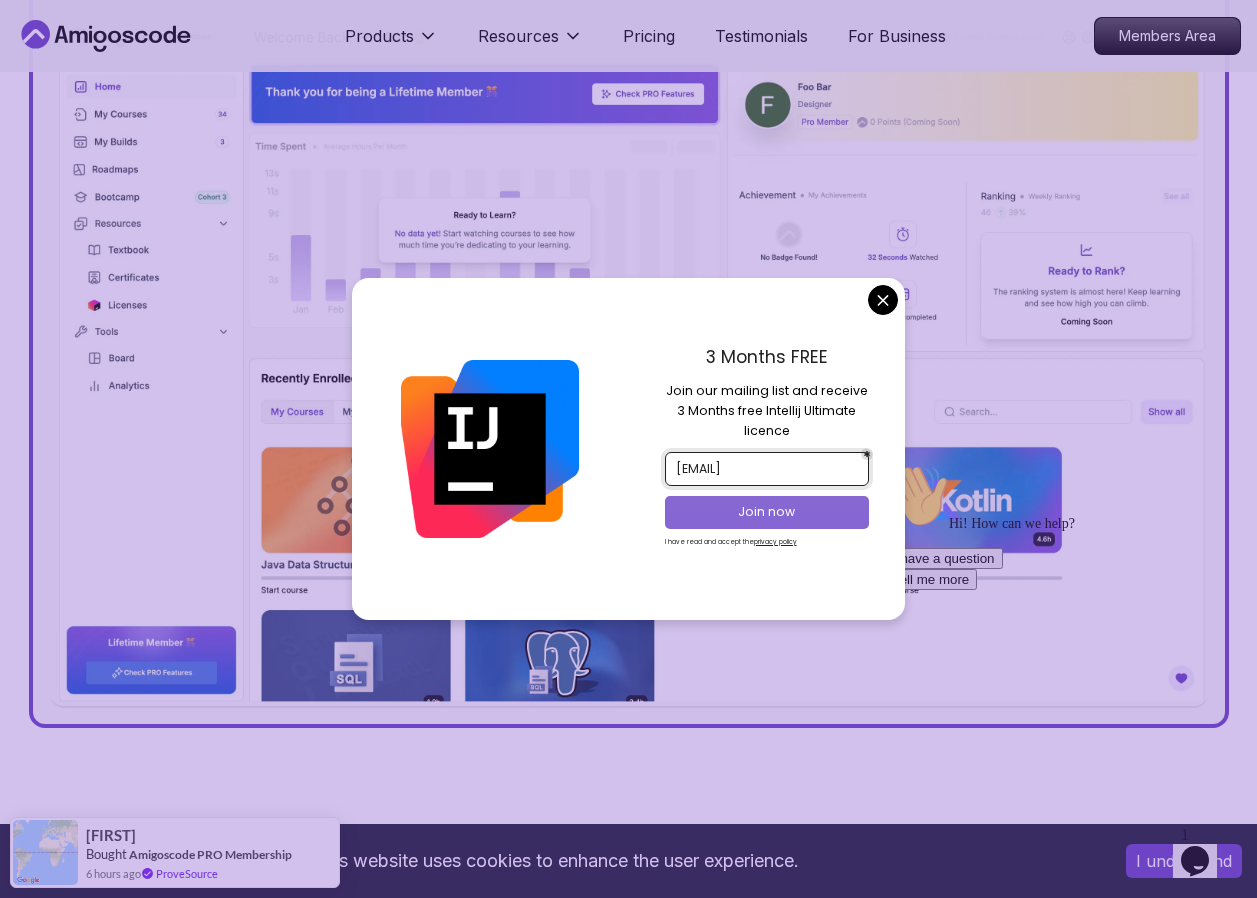 click on "Join now" at bounding box center (767, 512) 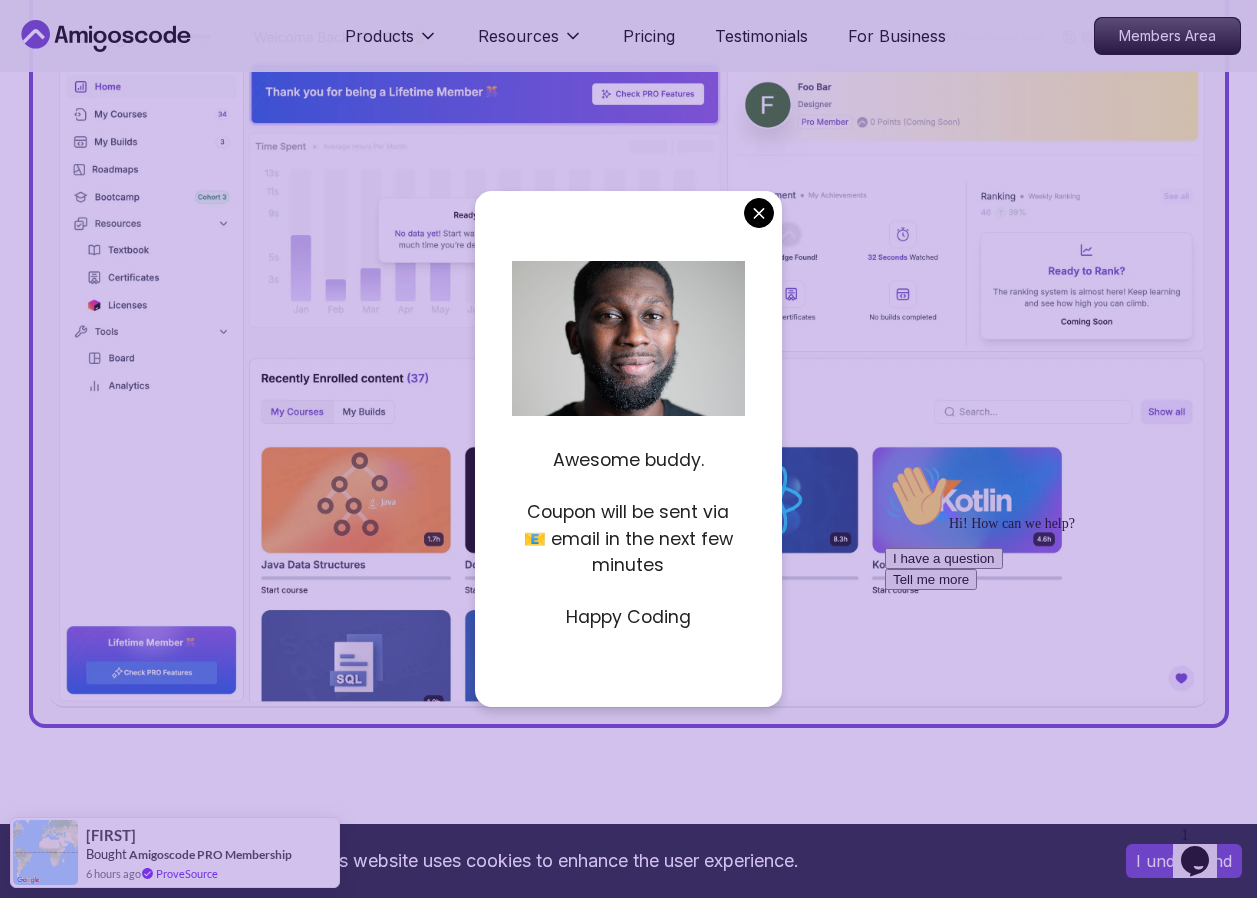 drag, startPoint x: 548, startPoint y: 456, endPoint x: 693, endPoint y: 475, distance: 146.23953 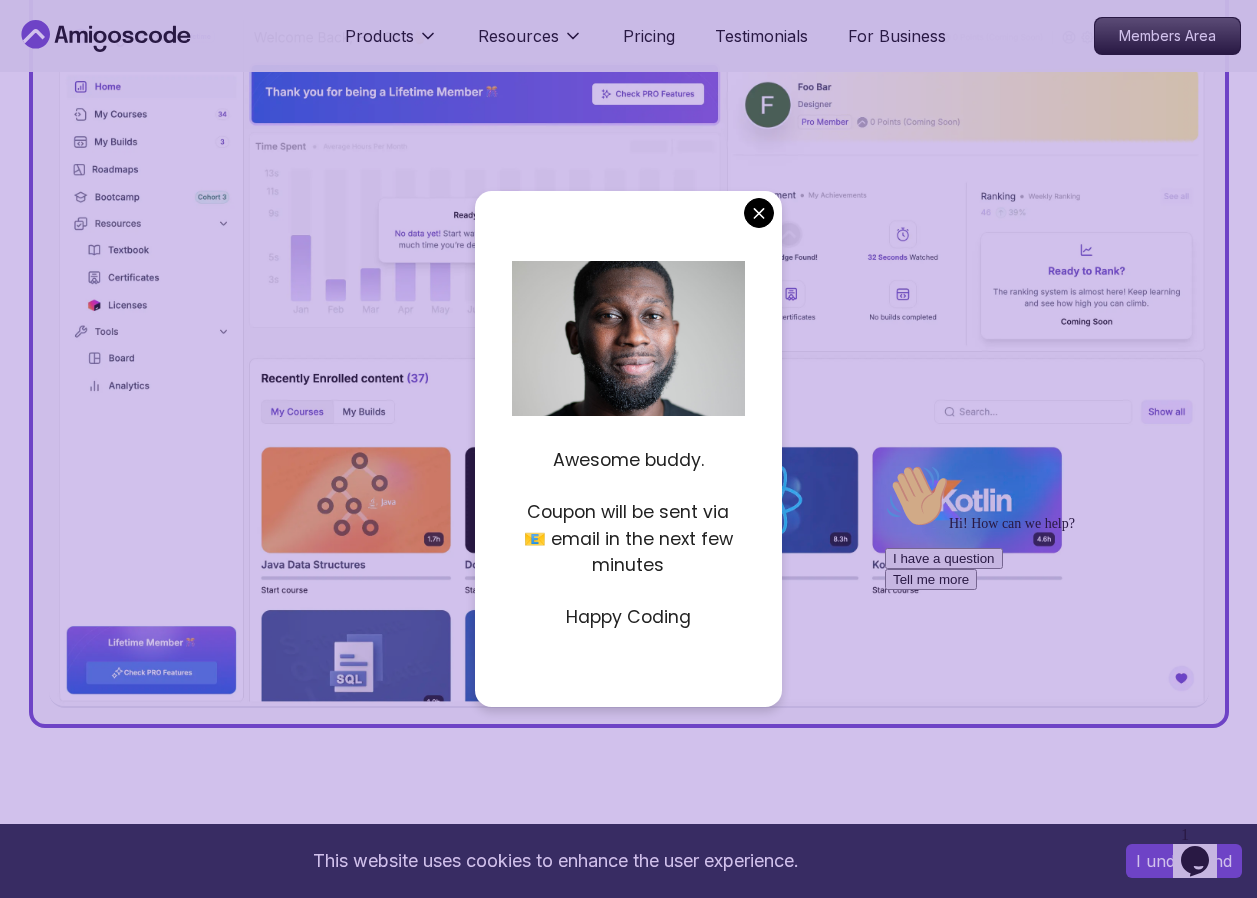 click on "This website uses cookies to enhance the user experience. I understand Products Resources Pricing Testimonials For Business Members Area Products Resources Pricing Testimonials For Business Members Area [FIRST] [LAST] Developer Advocate "Amigoscode Does a pretty good job, and consistently too, covering Spring and for that, I'm very Appreciative" The One-Stop Platform for Developers Get unlimited access to coding courses , Quizzes , Builds and Tools . Start your journey or level up your career with Amigoscode today! Start for Free https://amigoscode.com/dashboard OUR AMIGO STUDENTS WORK IN TOP COMPANIES Courses Builds Discover Amigoscode's Latest Premium Courses! Get unlimited access to coding courses , Quizzes , Builds and Tools . Start your journey or level up your career with Amigoscode today! Browse all courses Advanced Spring Boot Pro Dive deep into Spring Boot with our advanced course, designed to take your skills from intermediate to expert level. NEW Spring Boot for Beginners" at bounding box center [628, 5574] 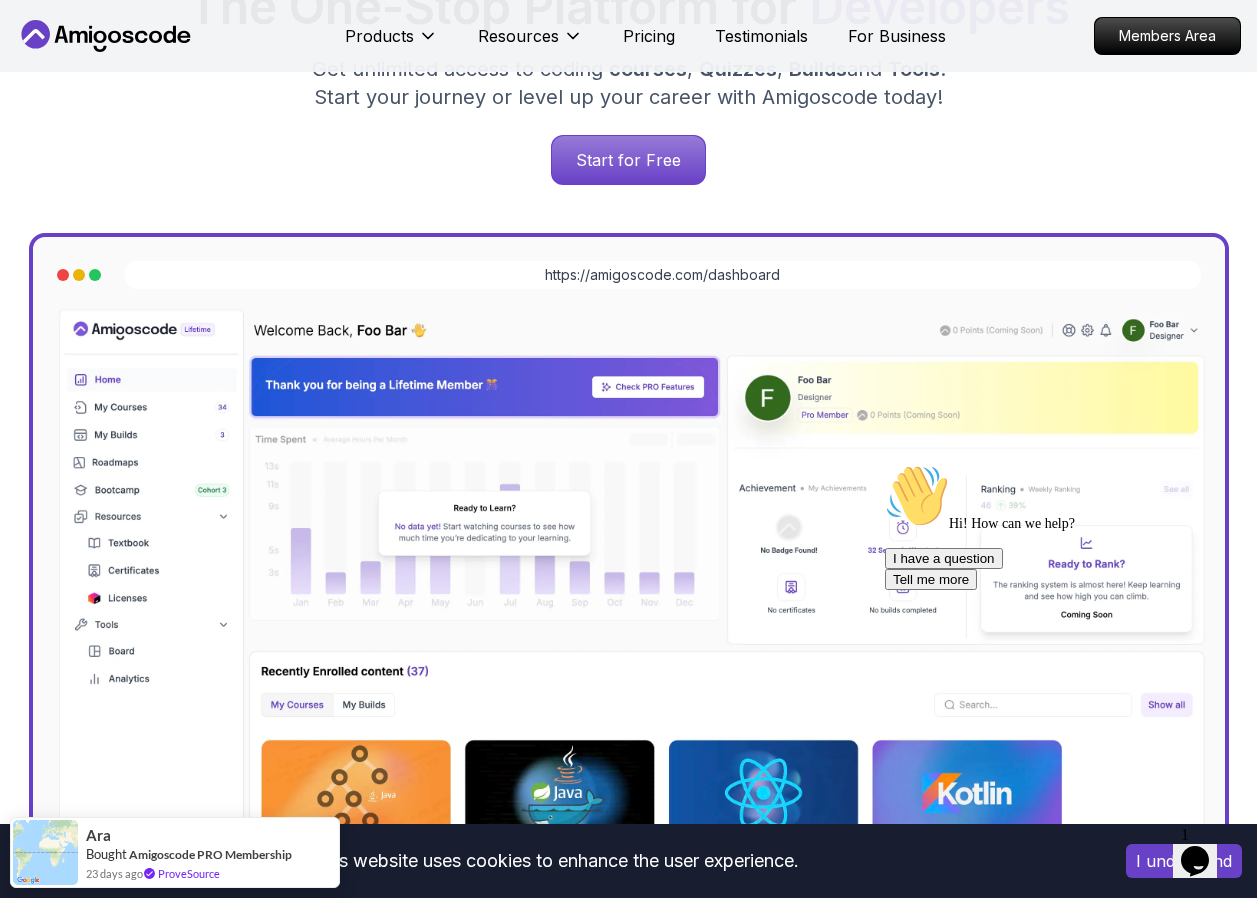 scroll, scrollTop: 700, scrollLeft: 0, axis: vertical 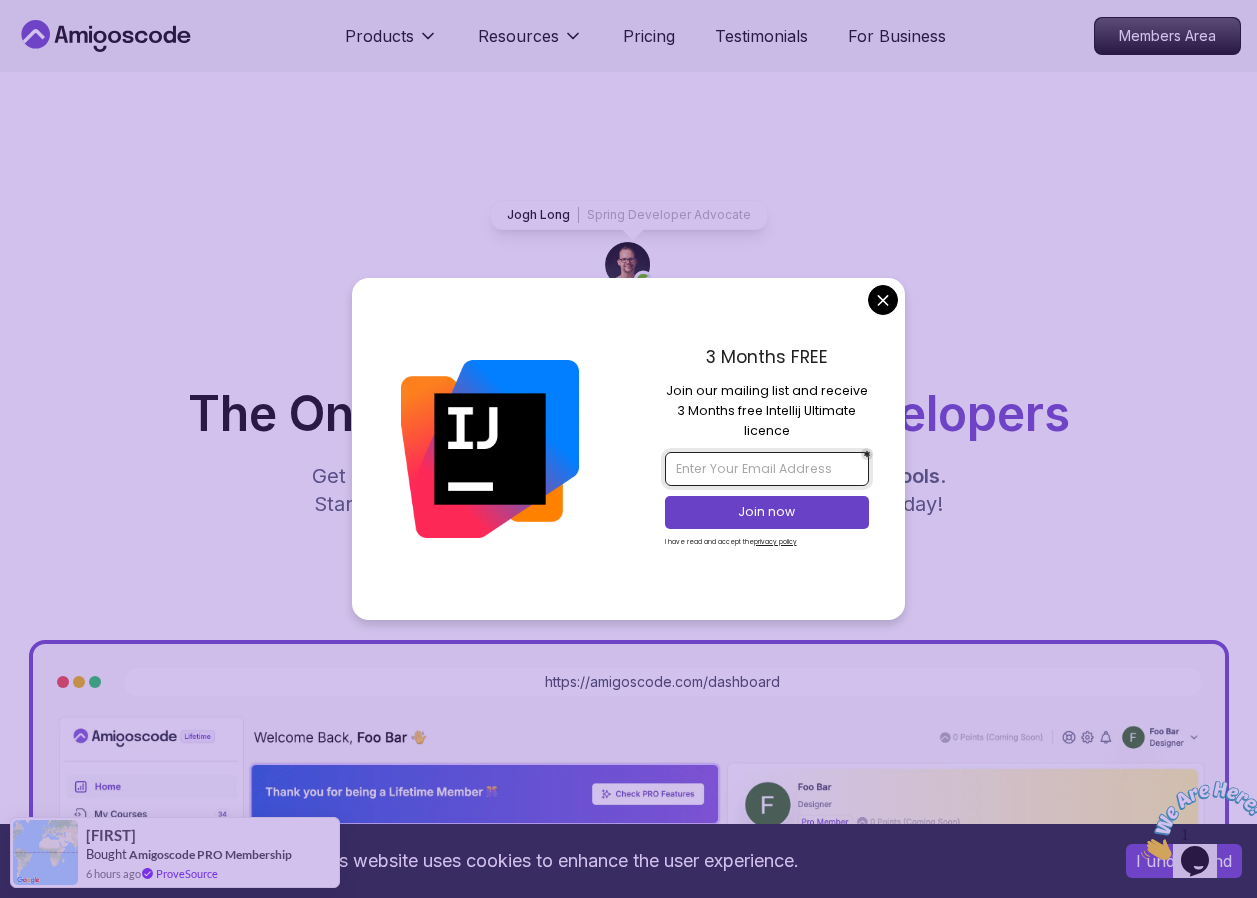 click at bounding box center [767, 469] 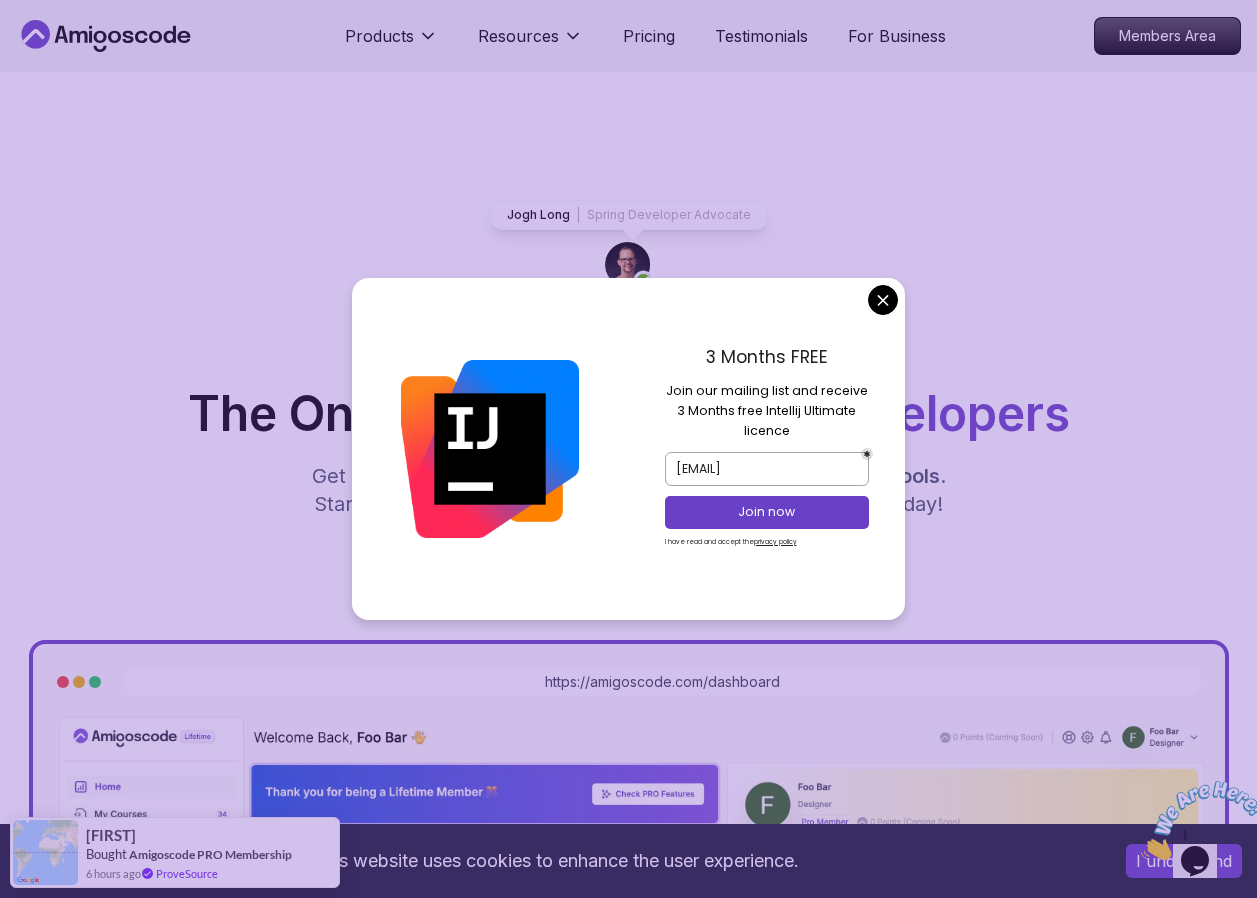 drag, startPoint x: 726, startPoint y: 392, endPoint x: 865, endPoint y: 396, distance: 139.05754 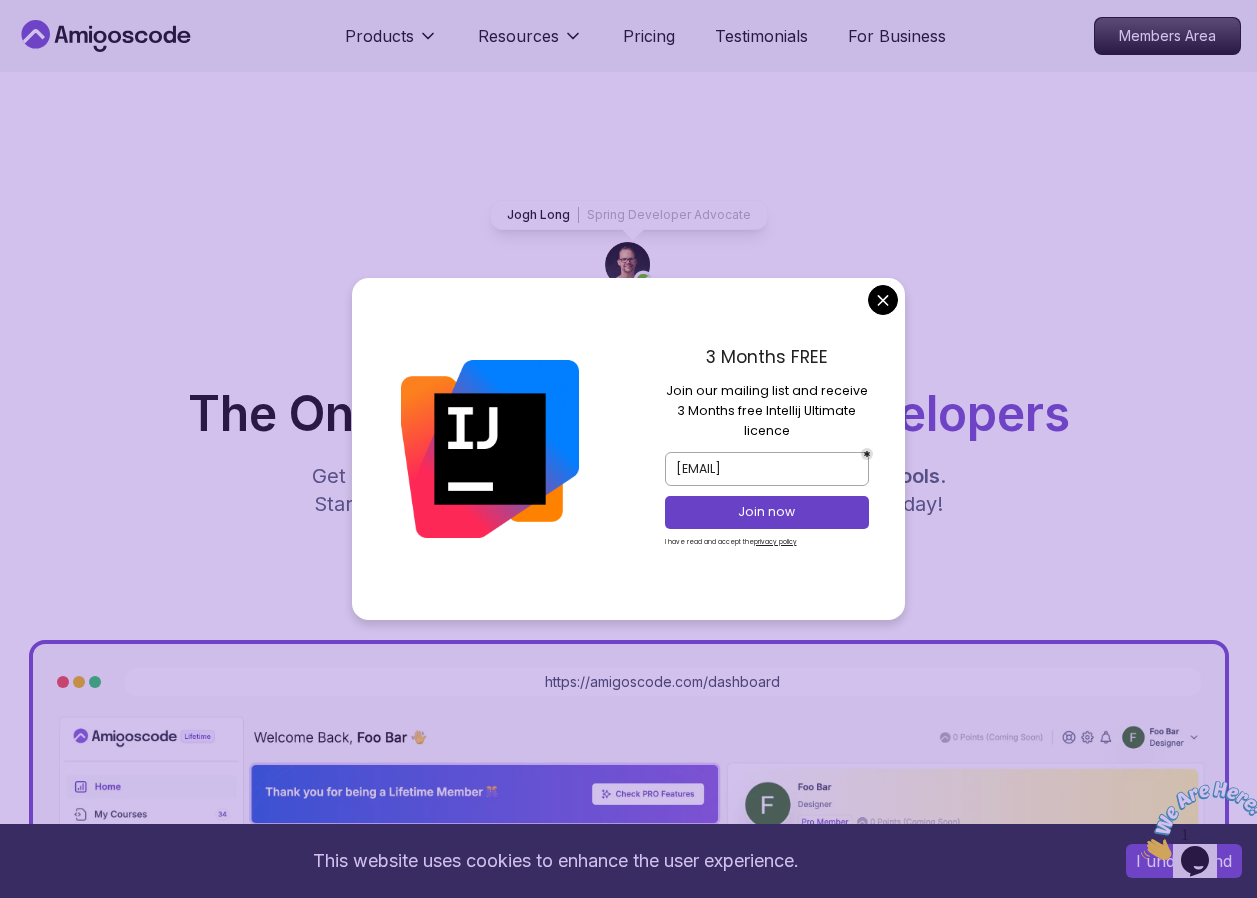 drag, startPoint x: 865, startPoint y: 396, endPoint x: 720, endPoint y: 412, distance: 145.88008 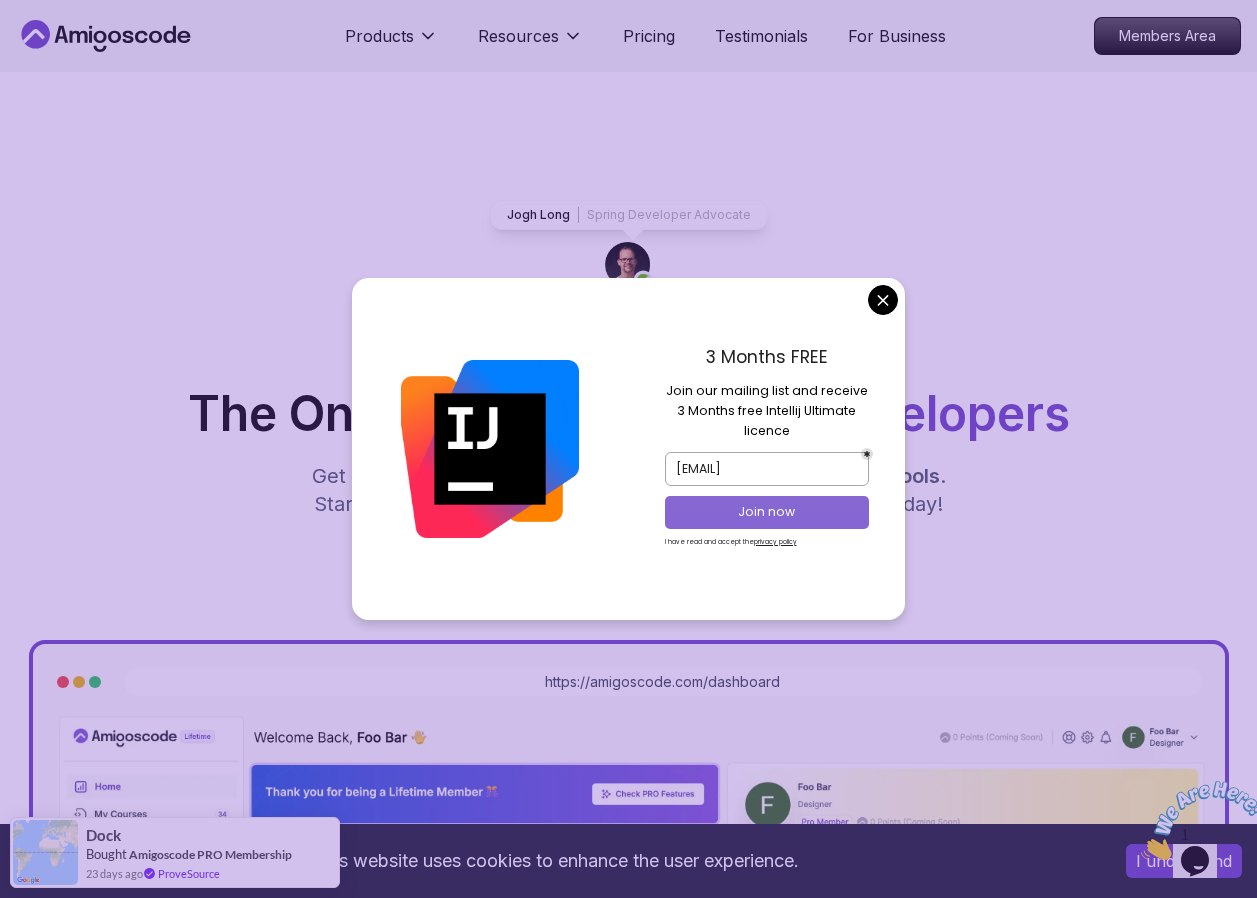 click on "Join now" at bounding box center (767, 512) 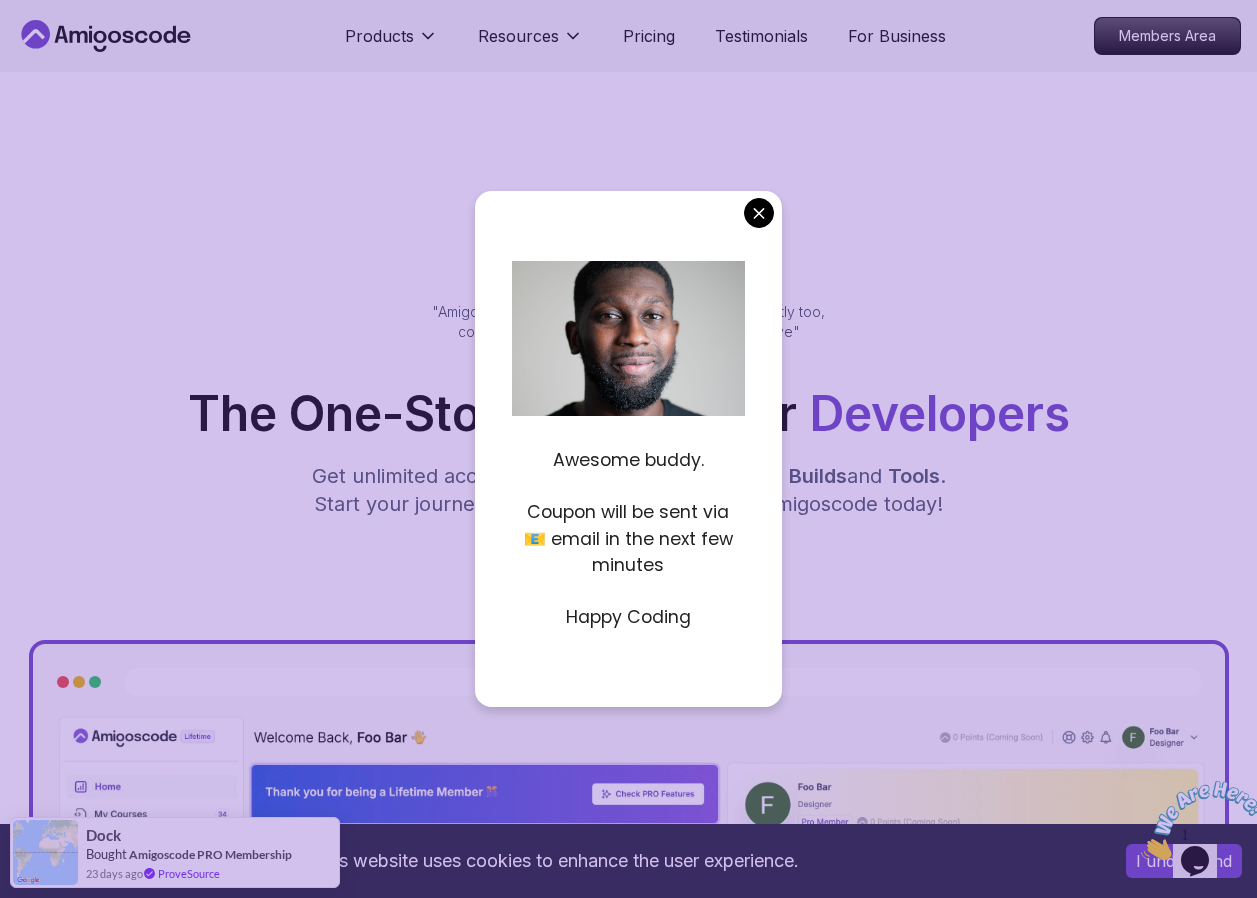 drag, startPoint x: 645, startPoint y: 461, endPoint x: 714, endPoint y: 465, distance: 69.115845 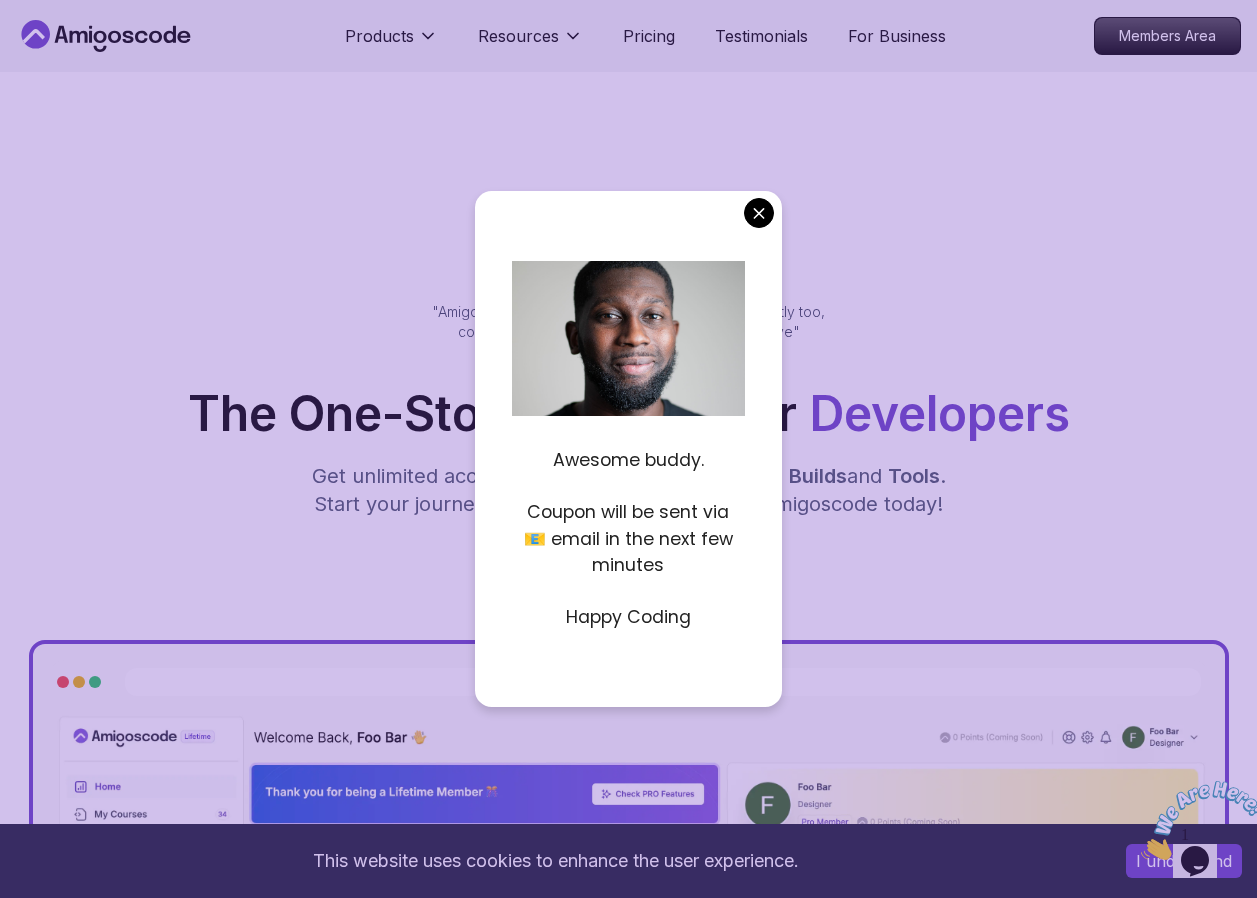 drag, startPoint x: 714, startPoint y: 515, endPoint x: 729, endPoint y: 518, distance: 15.297058 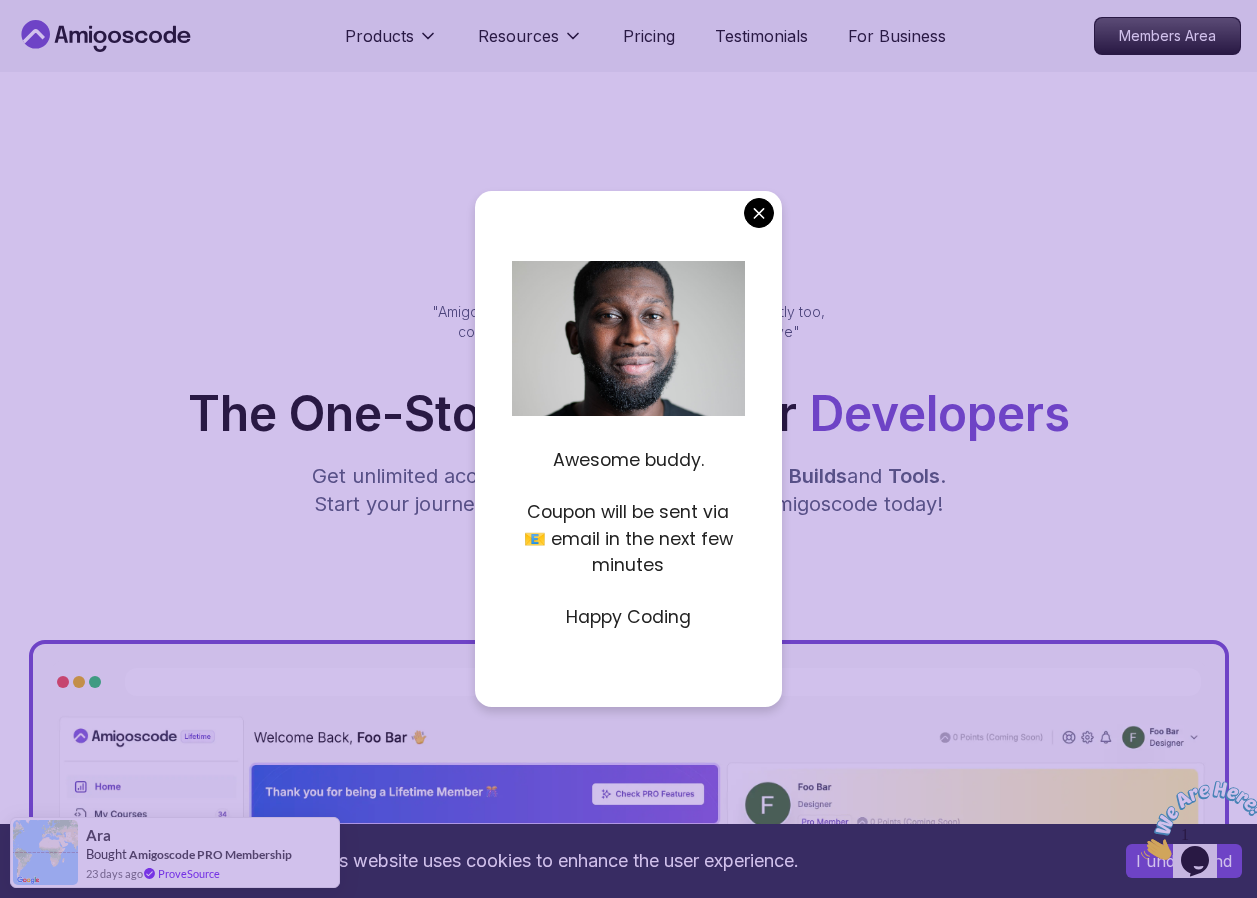 drag, startPoint x: 551, startPoint y: 629, endPoint x: 592, endPoint y: 629, distance: 41 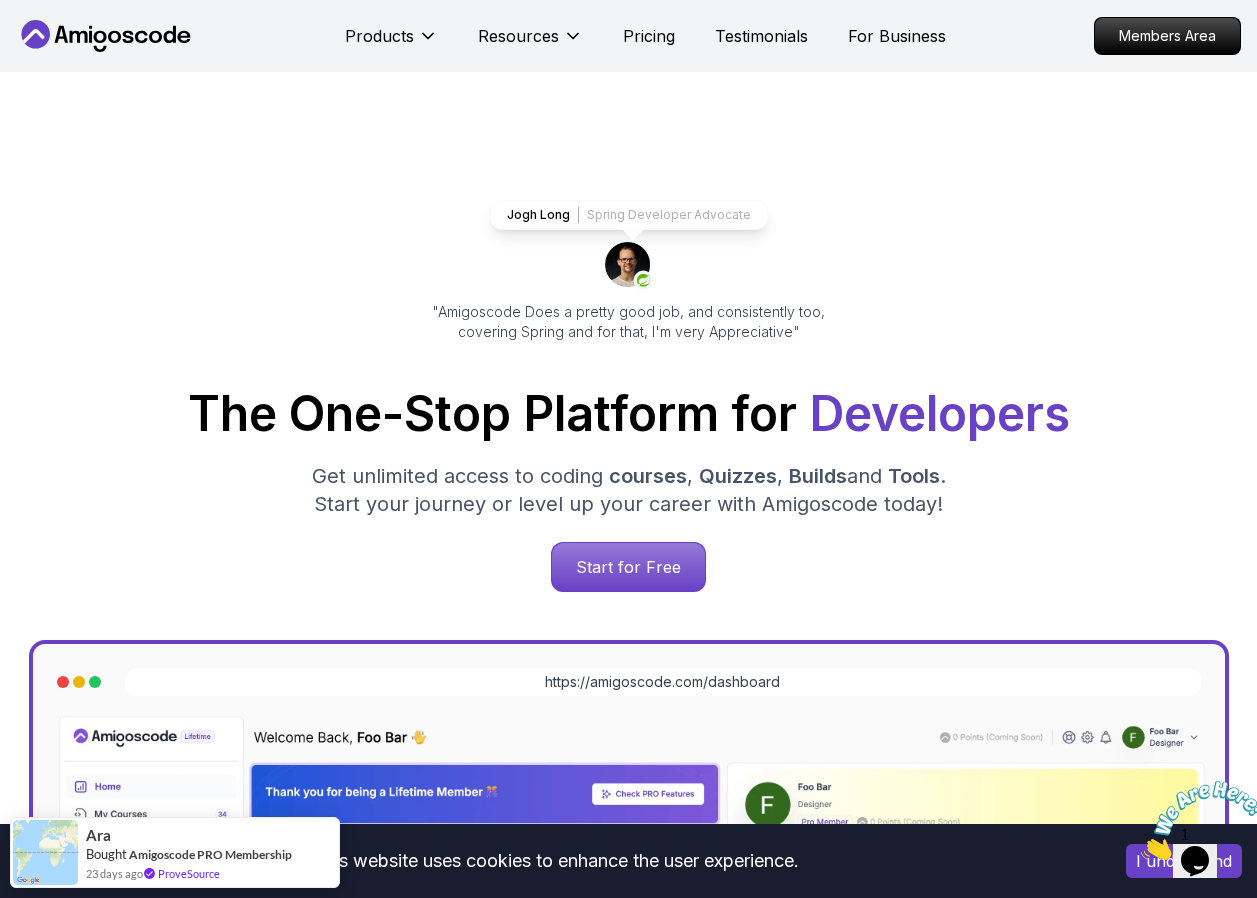 click on "This website uses cookies to enhance the user experience. I understand Products Resources Pricing Testimonials For Business Members Area Products Resources Pricing Testimonials For Business Members Area [FIRST] [LAST] Developer Advocate "Amigoscode Does a pretty good job, and consistently too, covering Spring and for that, I'm very Appreciative" The One-Stop Platform for Developers Get unlimited access to coding courses , Quizzes , Builds and Tools . Start your journey or level up your career with Amigoscode today! Start for Free https://amigoscode.com/dashboard OUR AMIGO STUDENTS WORK IN TOP COMPANIES Courses Builds Discover Amigoscode's Latest Premium Courses! Get unlimited access to coding courses , Quizzes , Builds and Tools . Start your journey or level up your career with Amigoscode today! Browse all courses Advanced Spring Boot Pro Dive deep into Spring Boot with our advanced course, designed to take your skills from intermediate to expert level. NEW Spring Boot for Beginners" at bounding box center (628, 6274) 